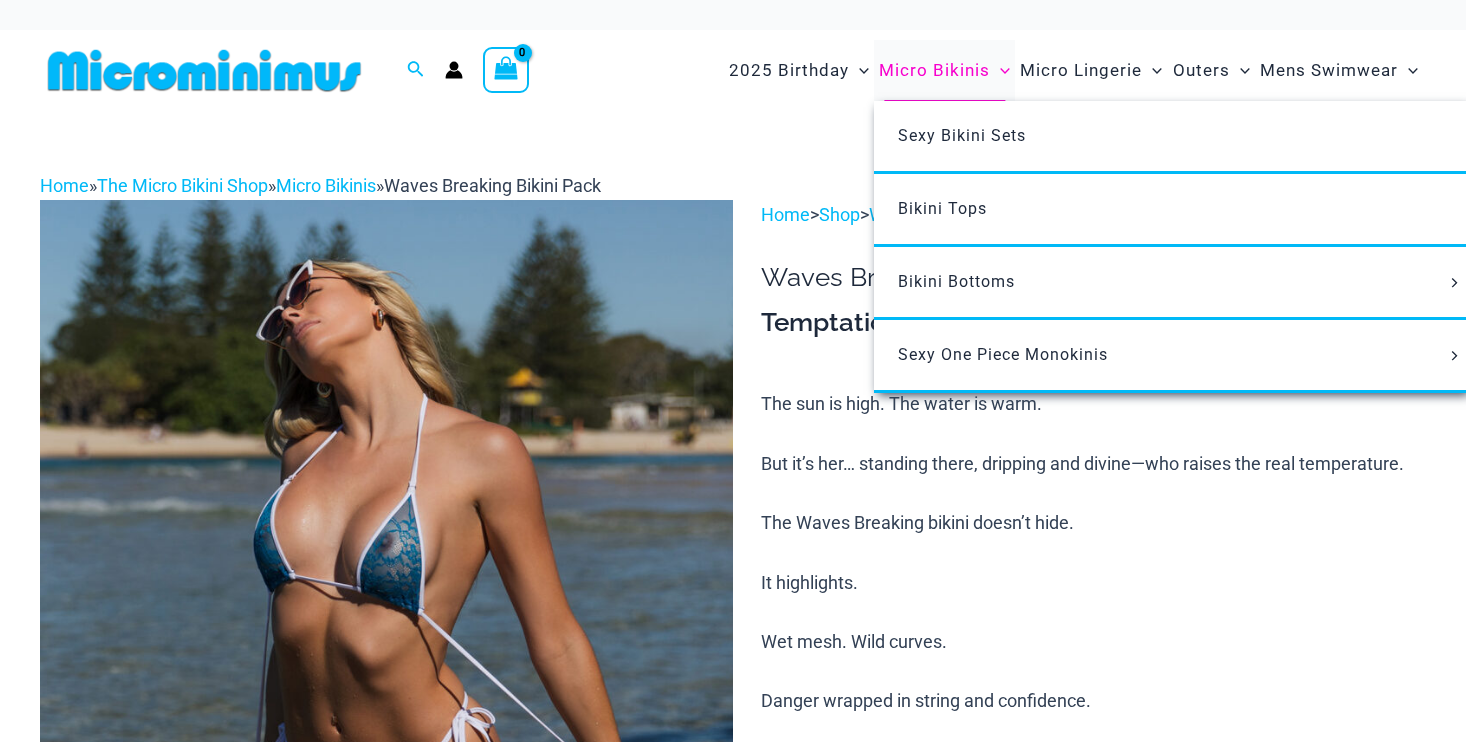 scroll, scrollTop: 0, scrollLeft: 0, axis: both 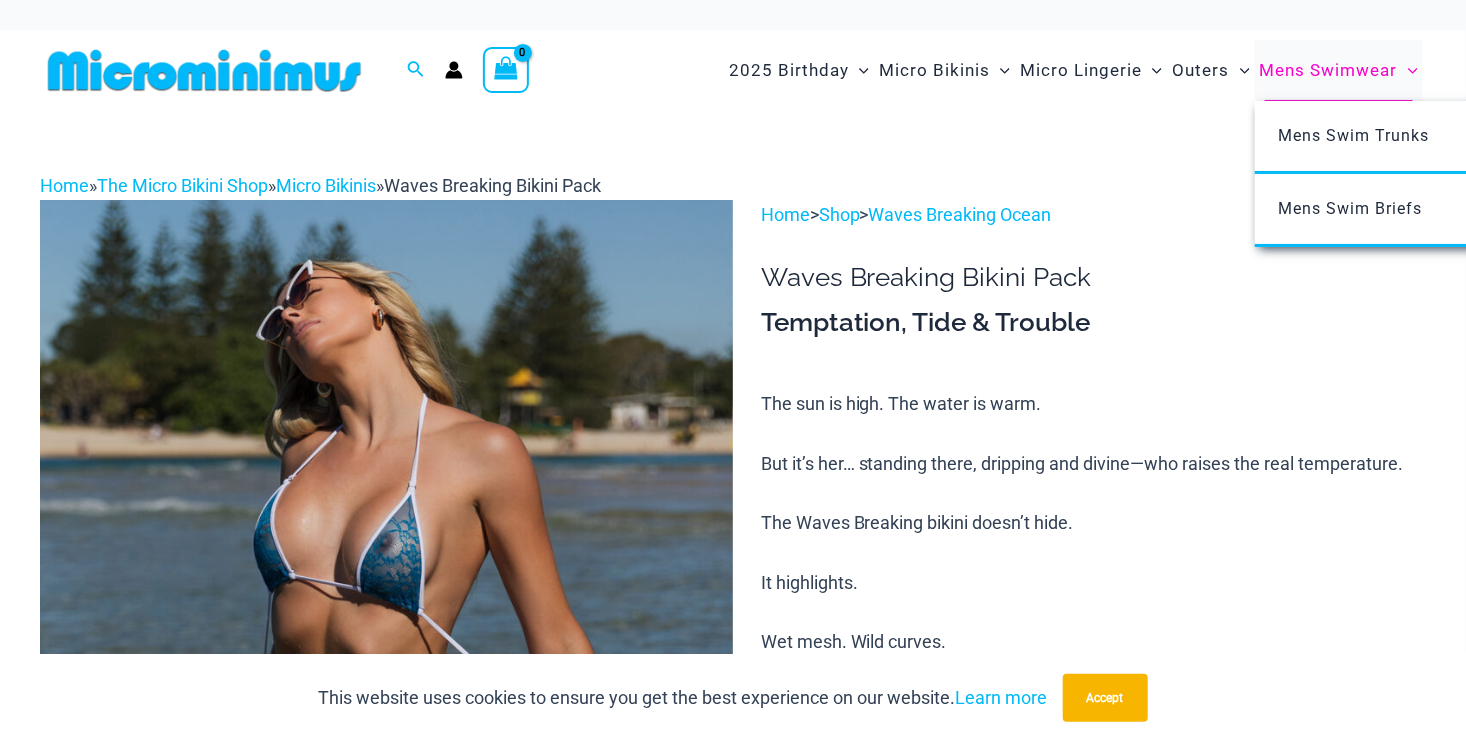 click on "Mens Swimwear" at bounding box center (1329, 70) 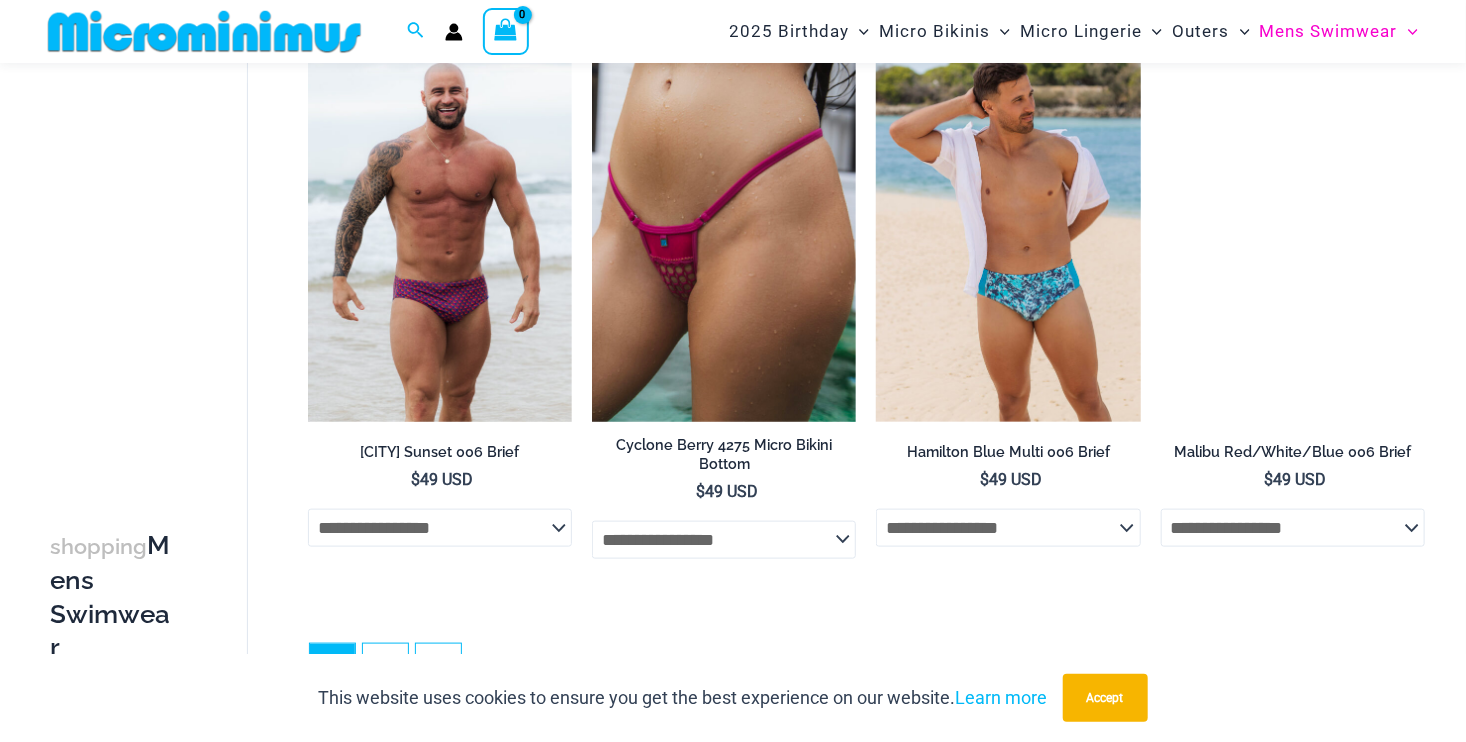 scroll, scrollTop: 4500, scrollLeft: 0, axis: vertical 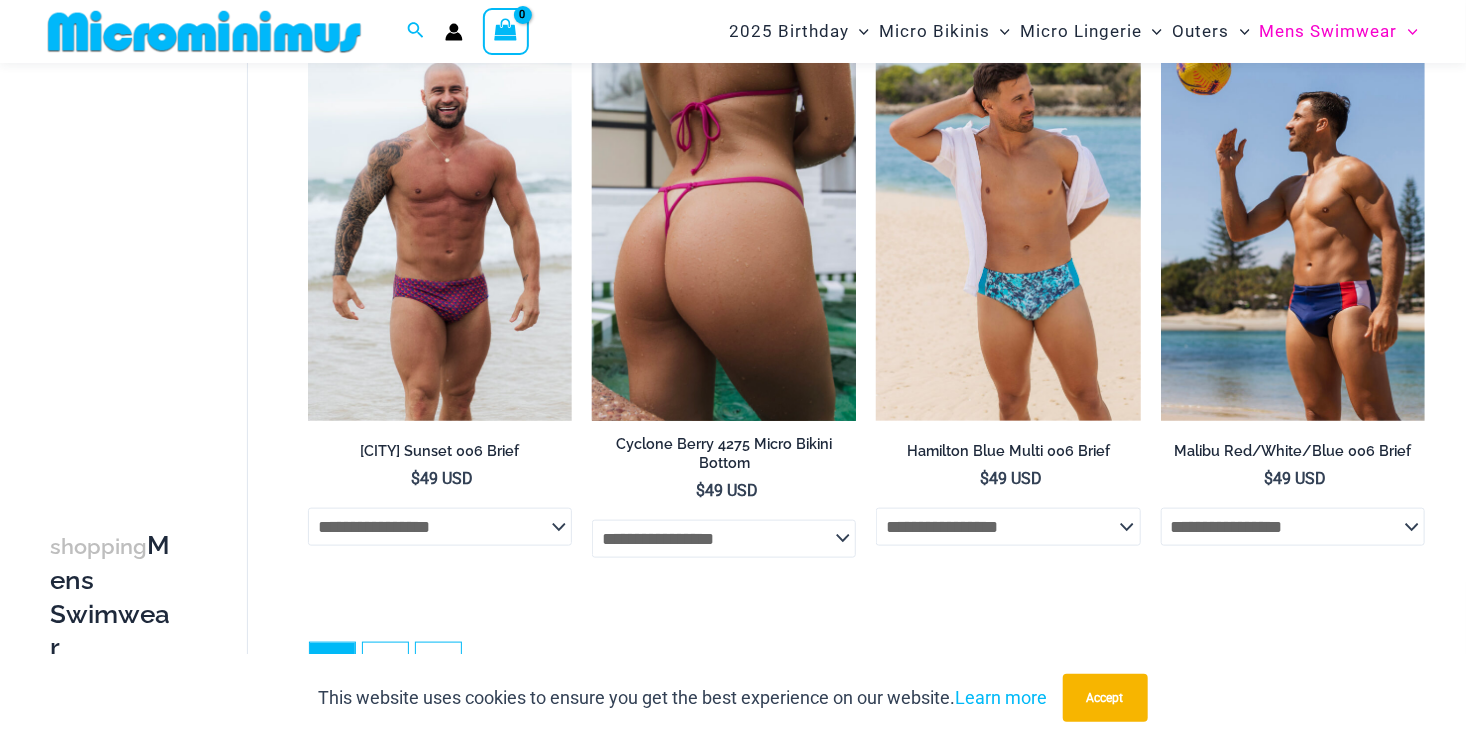 click at bounding box center (724, 222) 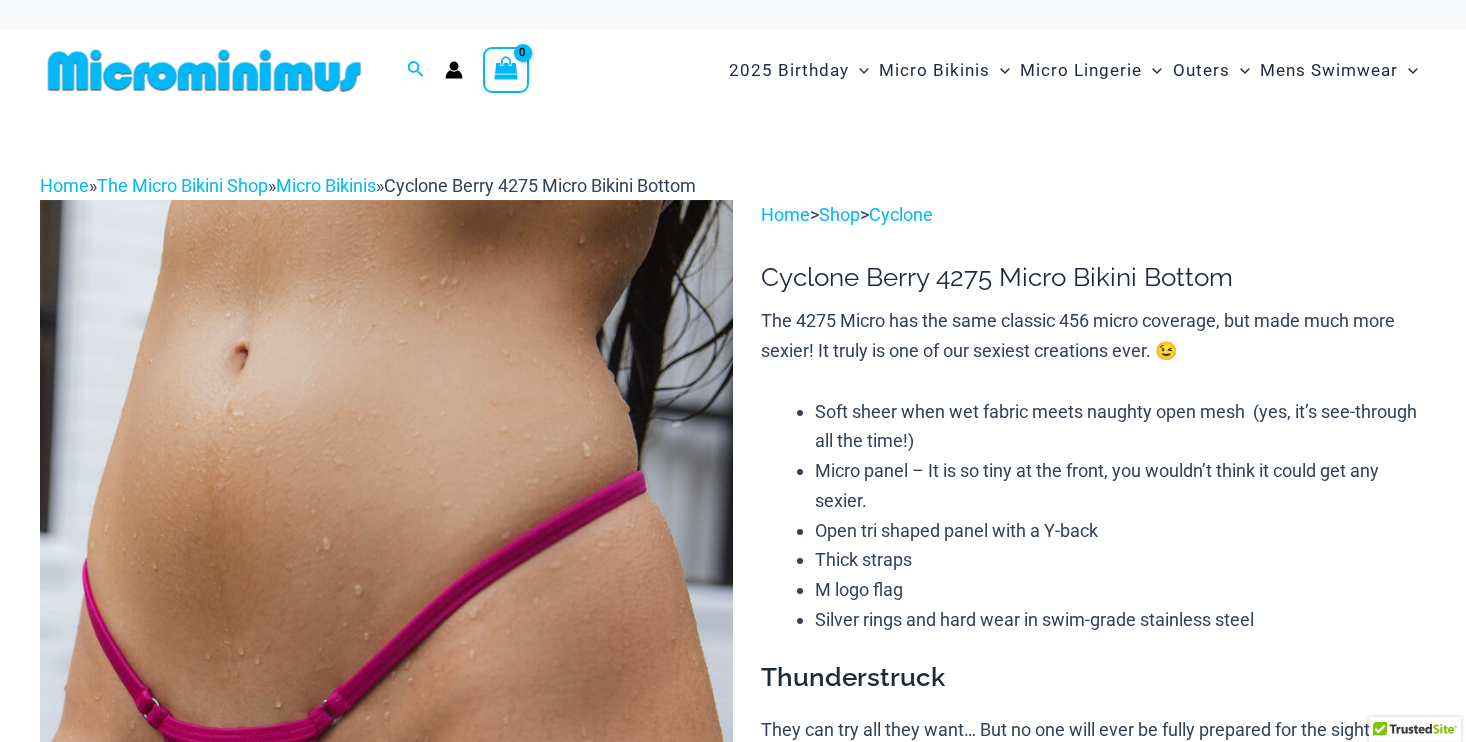 scroll, scrollTop: 0, scrollLeft: 0, axis: both 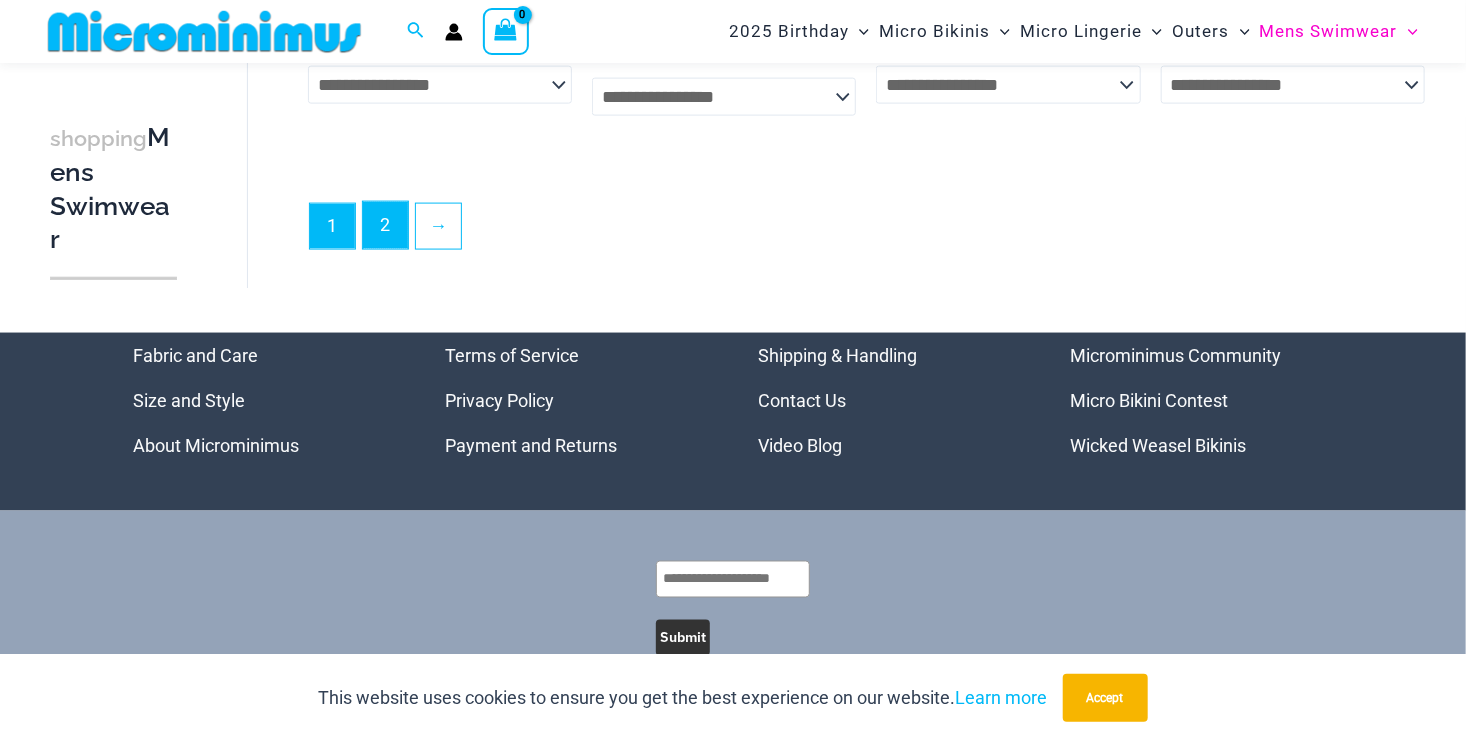 click on "2" at bounding box center [385, 225] 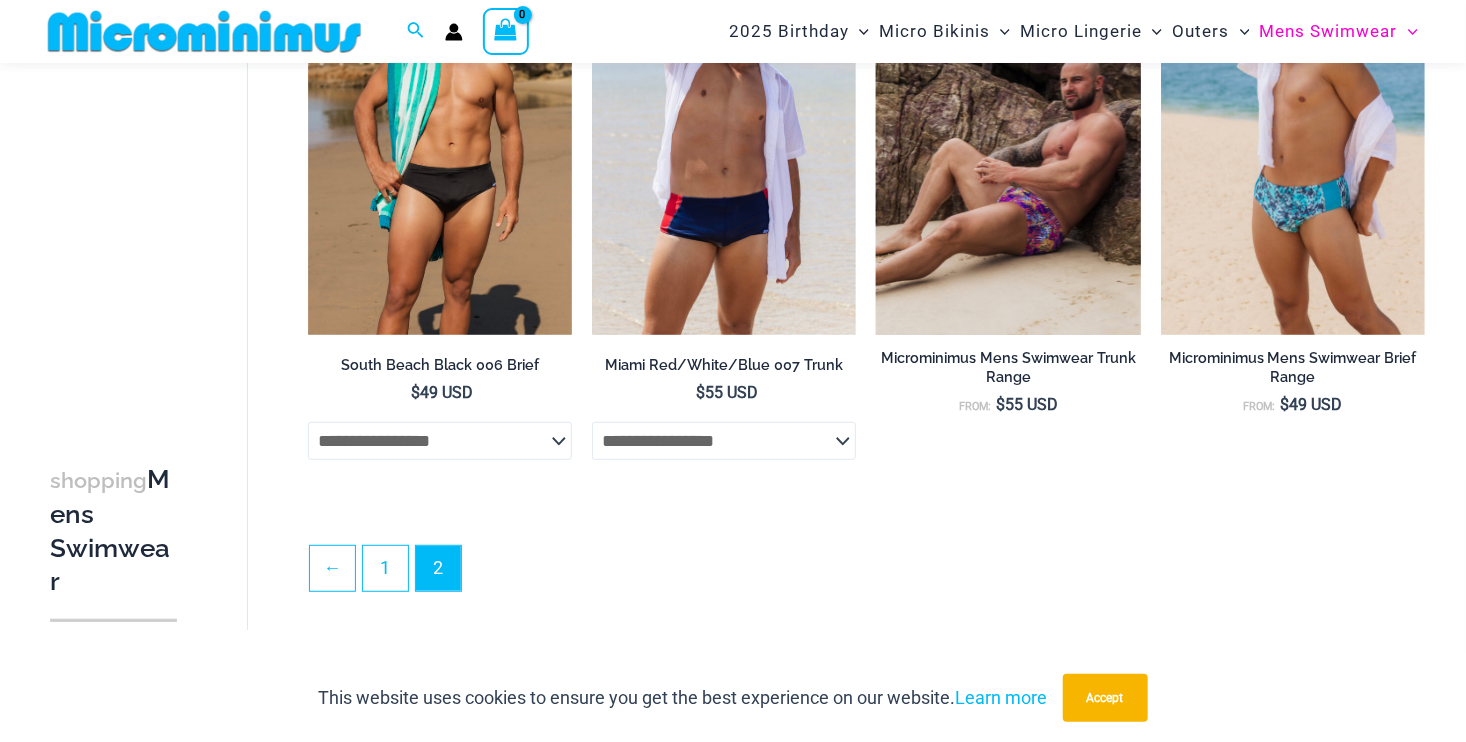 scroll, scrollTop: 483, scrollLeft: 0, axis: vertical 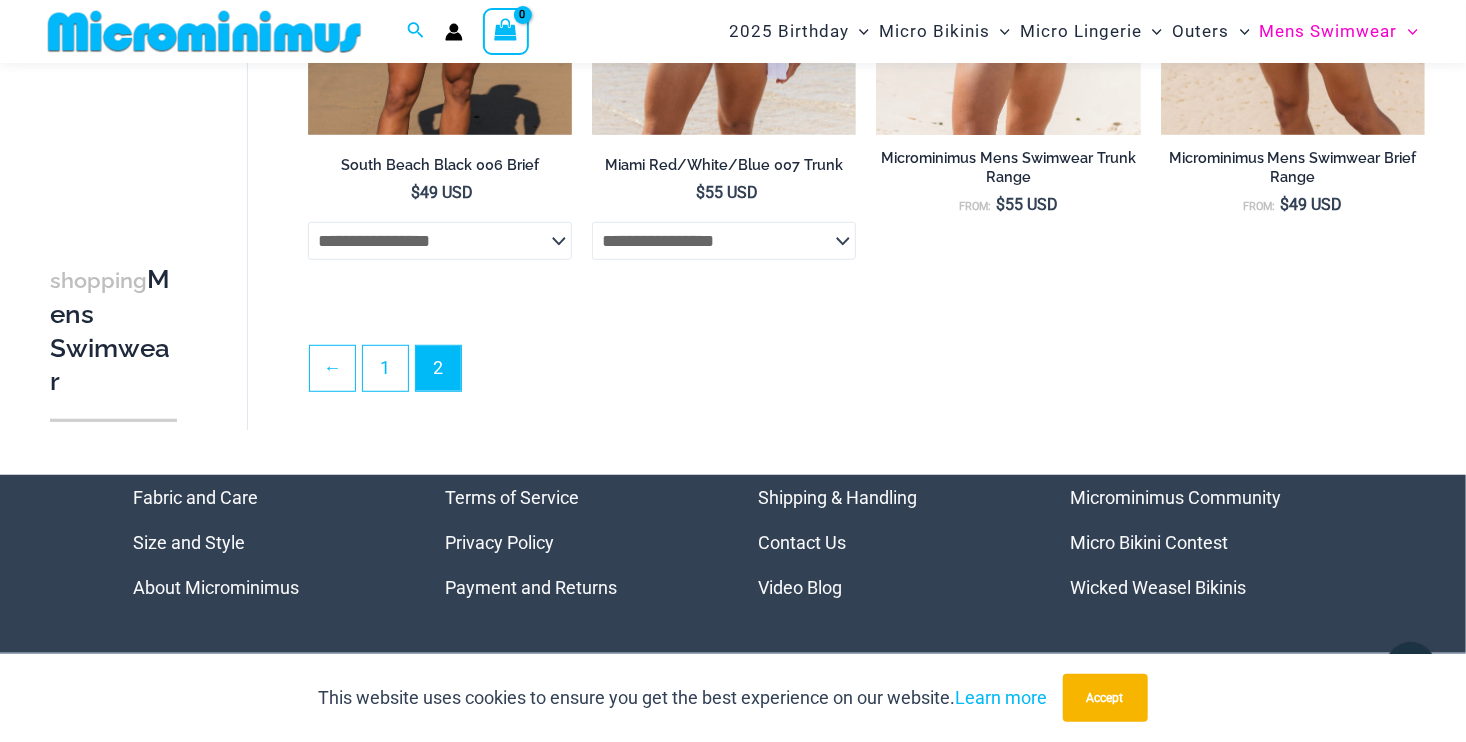 click at bounding box center [204, 31] 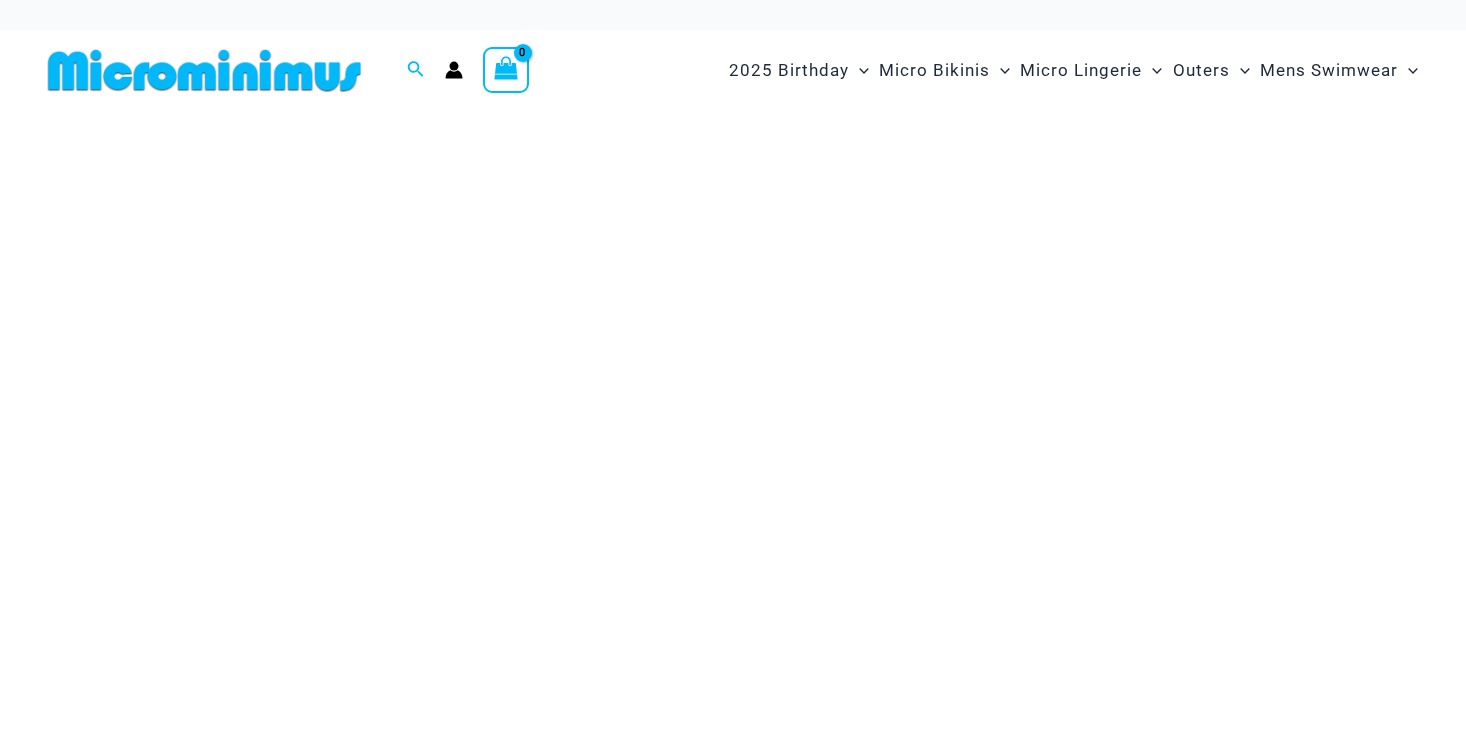scroll, scrollTop: 0, scrollLeft: 0, axis: both 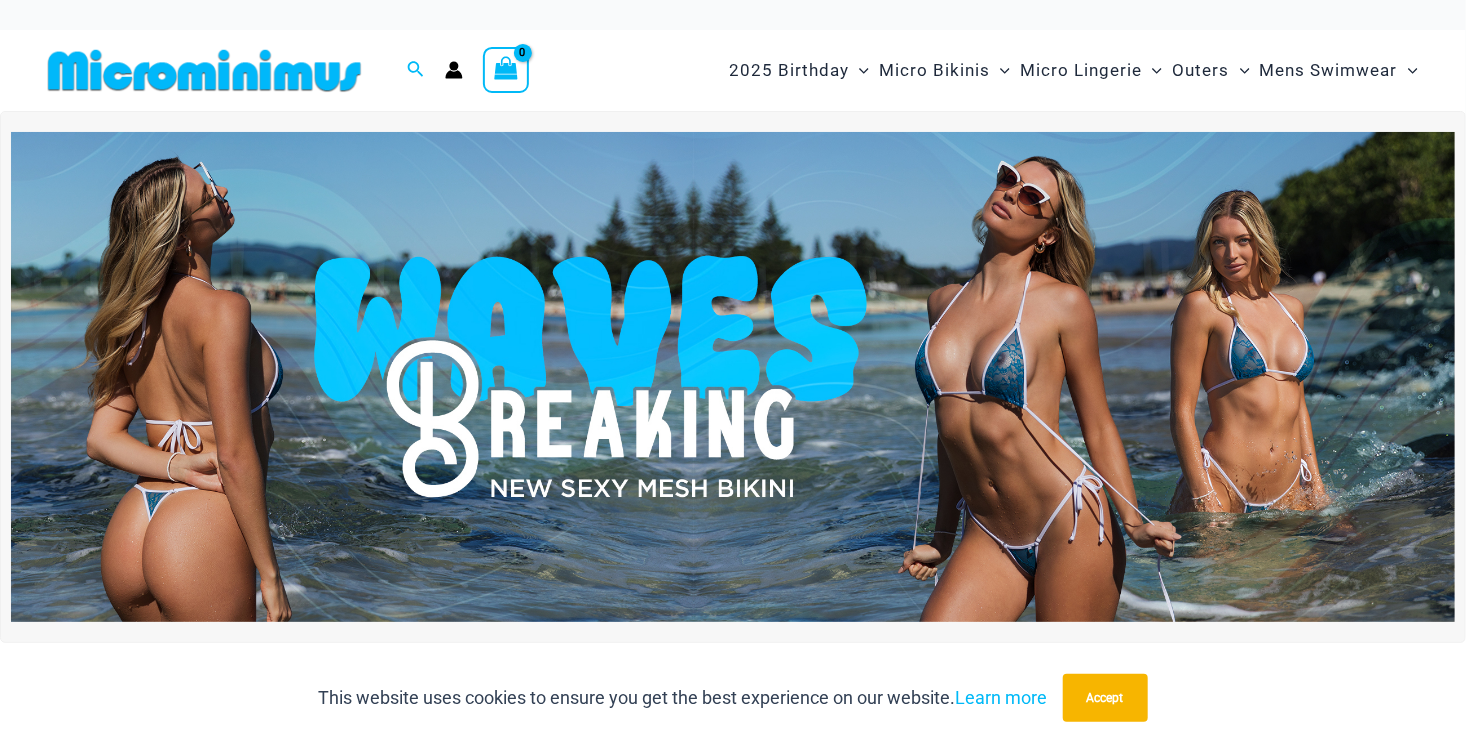 click 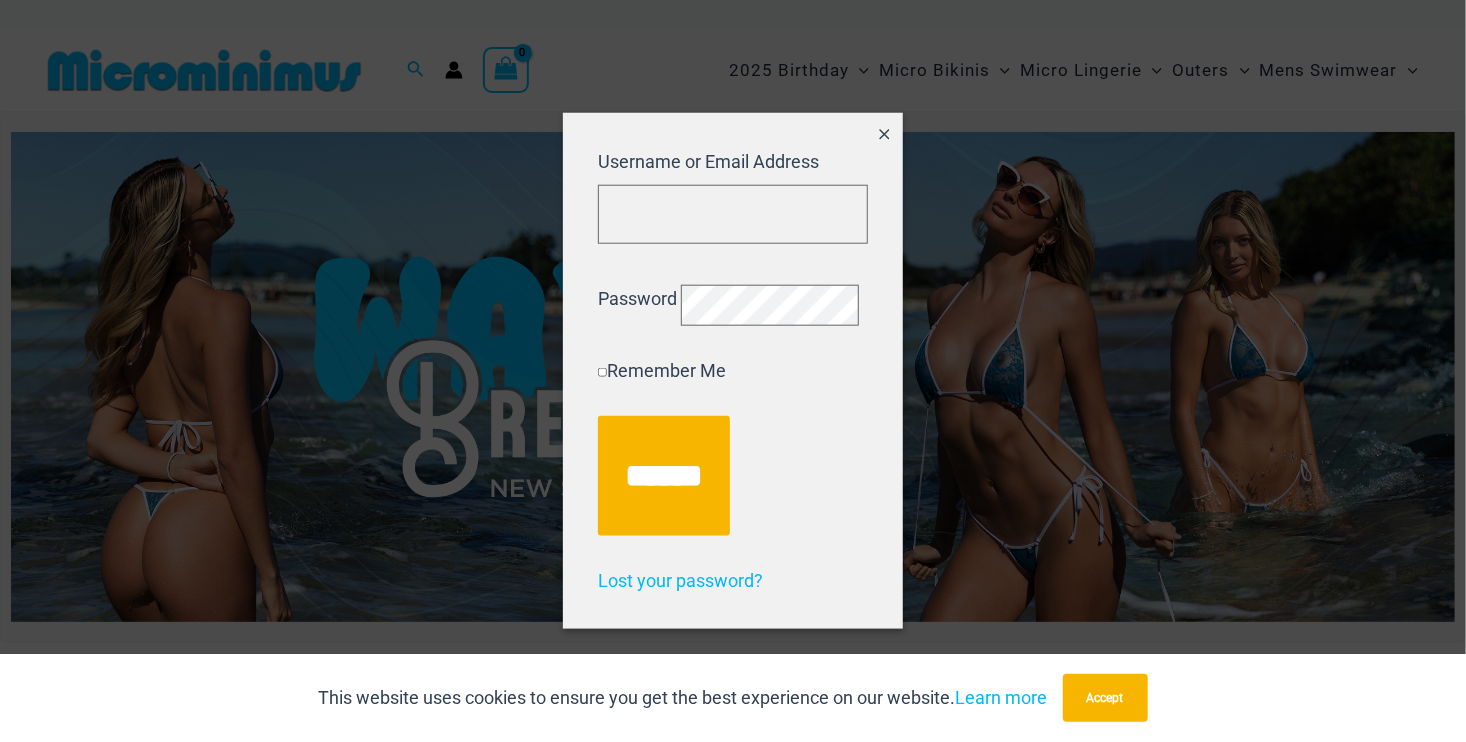 click 